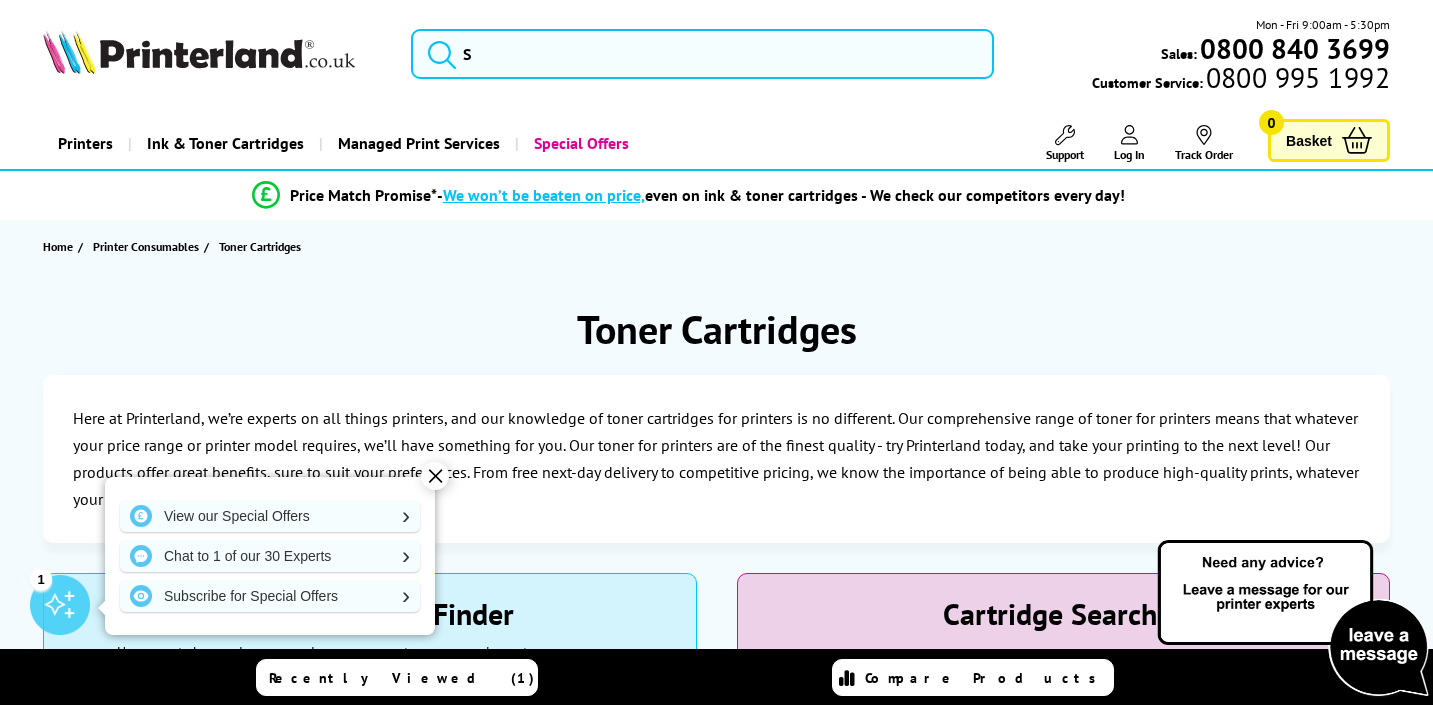 scroll, scrollTop: 0, scrollLeft: 0, axis: both 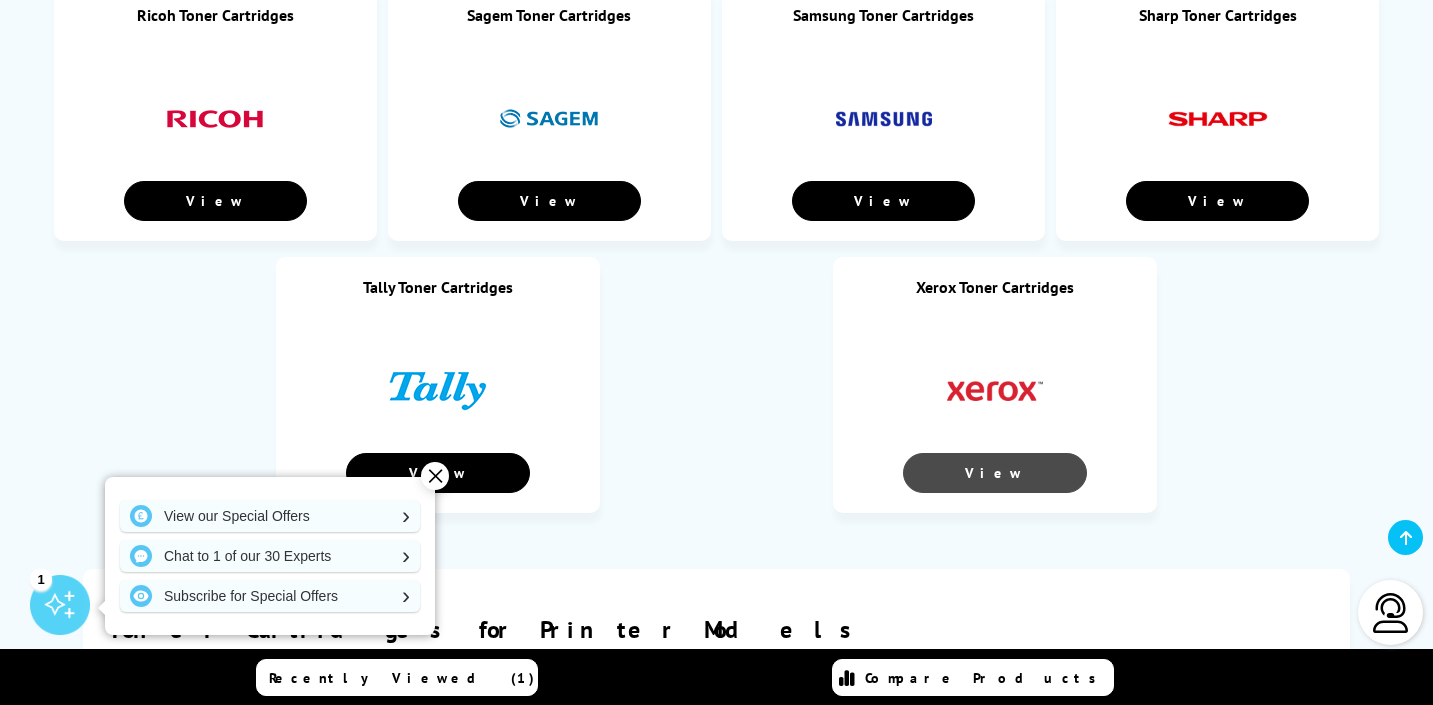 click on "View" at bounding box center [995, 473] 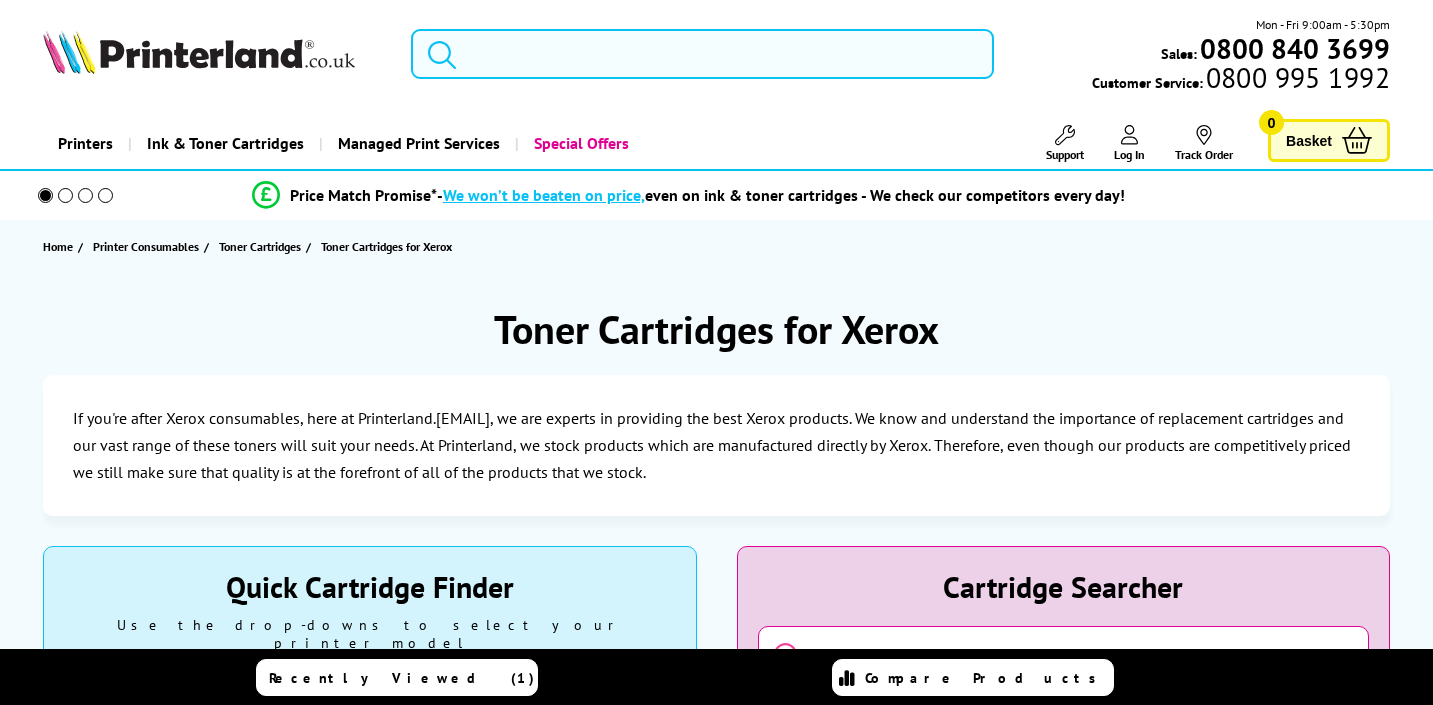 scroll, scrollTop: 0, scrollLeft: 0, axis: both 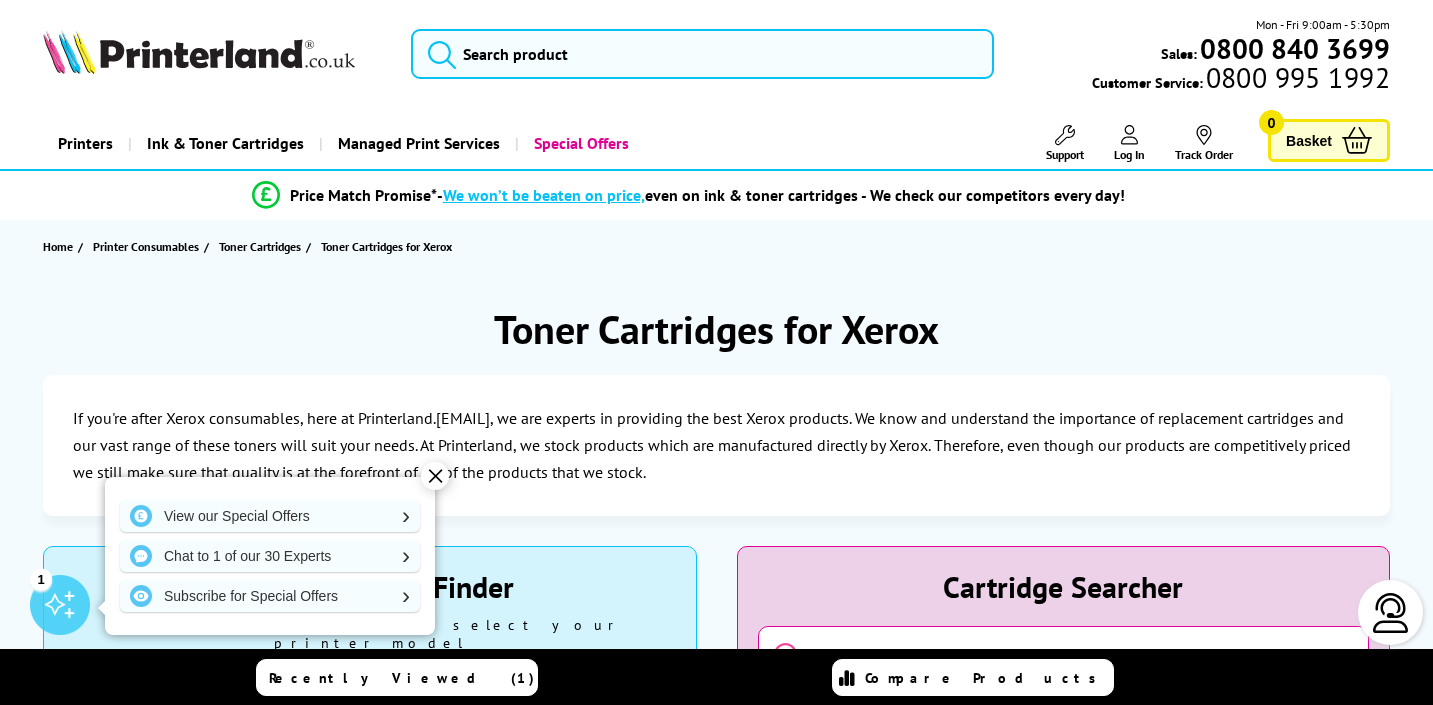 click on "If you're after Xerox consumables, here at Printerland.[EMAIL], we are experts in providing the best Xerox products. We know and understand the importance of replacement cartridges and our vast range of these toners will suit your needs. At Printerland, we stock products which are manufactured directly by Xerox. Therefore, even though our products are competitively priced we still make sure that quality is at the forefront of all of the products that we stock." at bounding box center (716, 446) 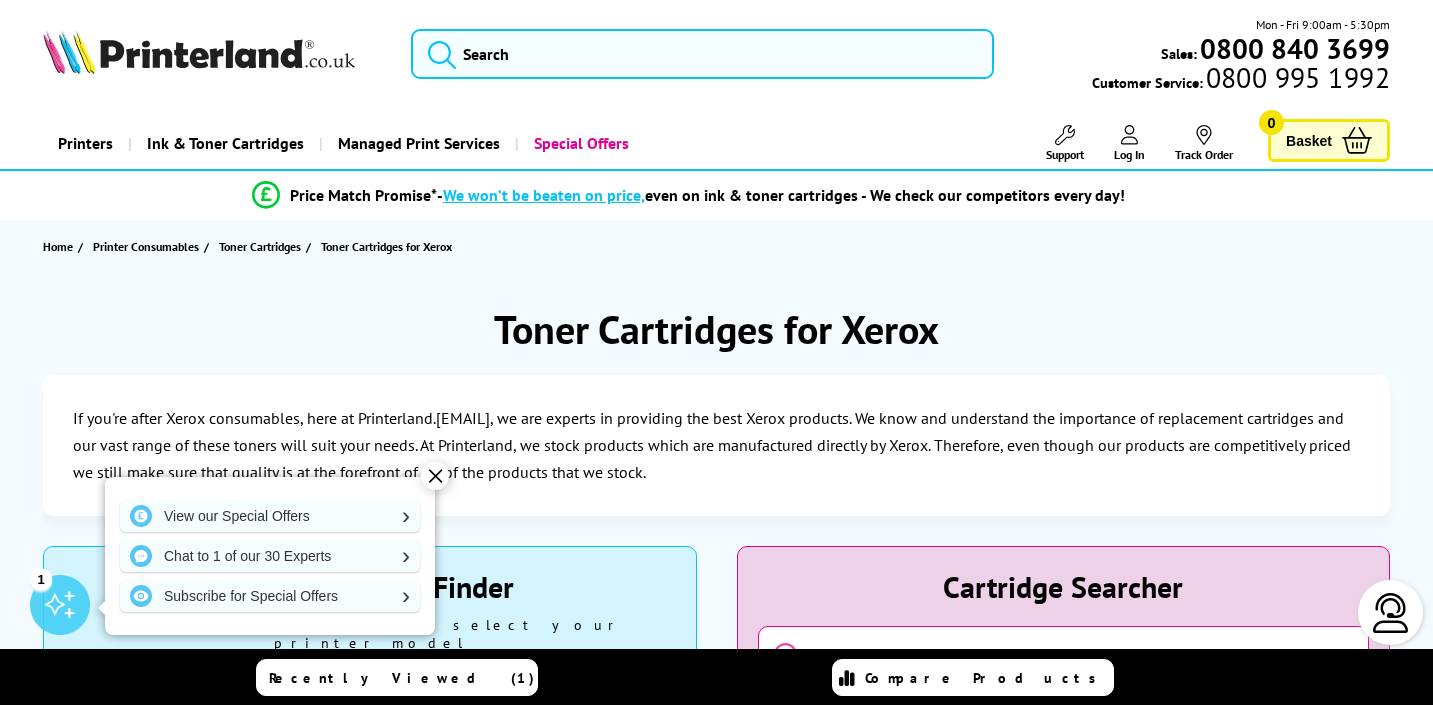 click on "✕" at bounding box center [435, 476] 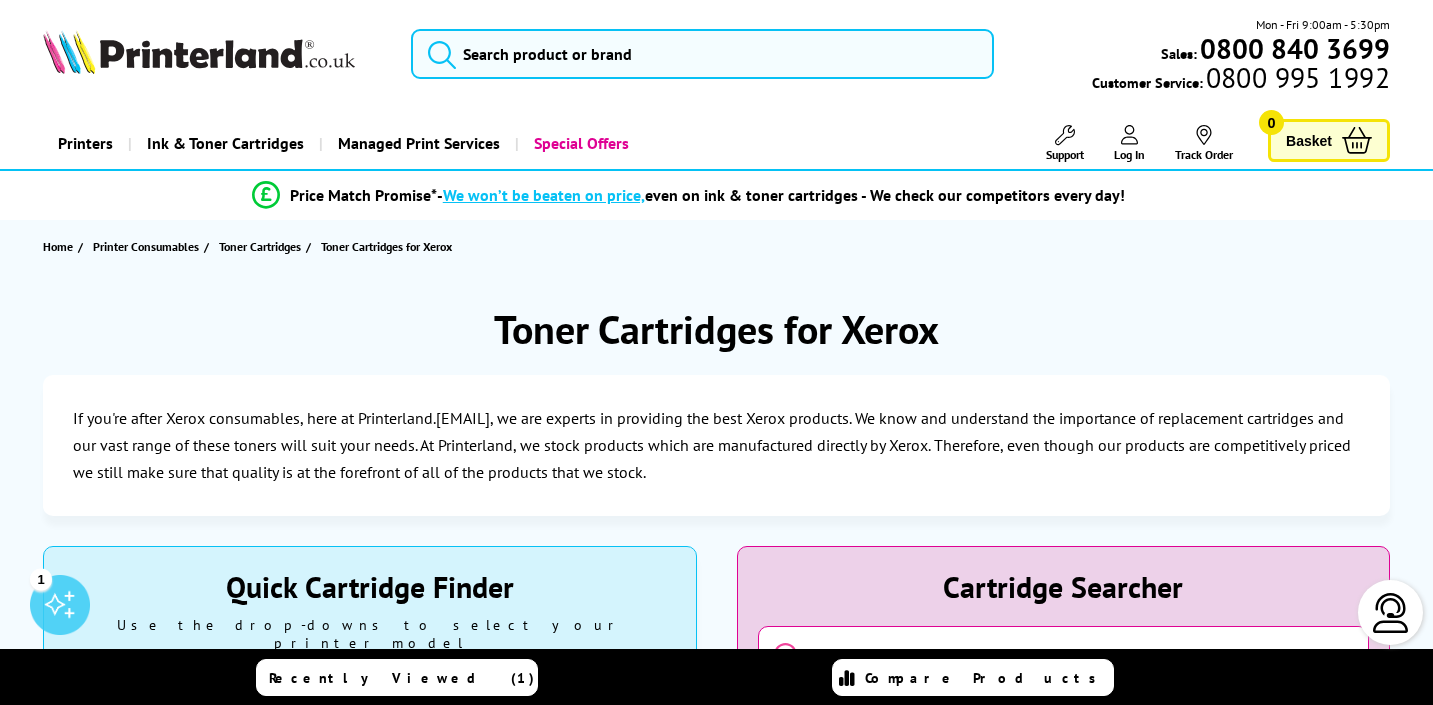 scroll, scrollTop: 0, scrollLeft: 0, axis: both 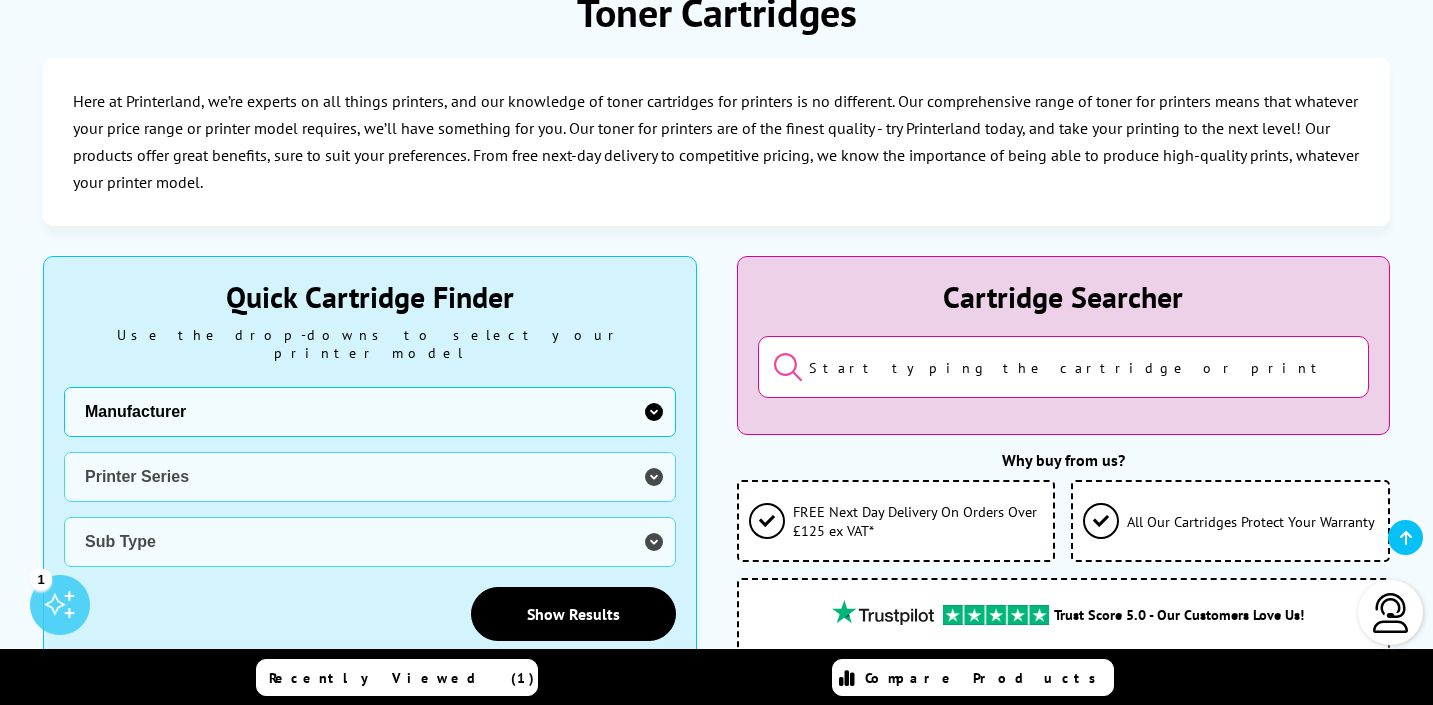 select on "13815" 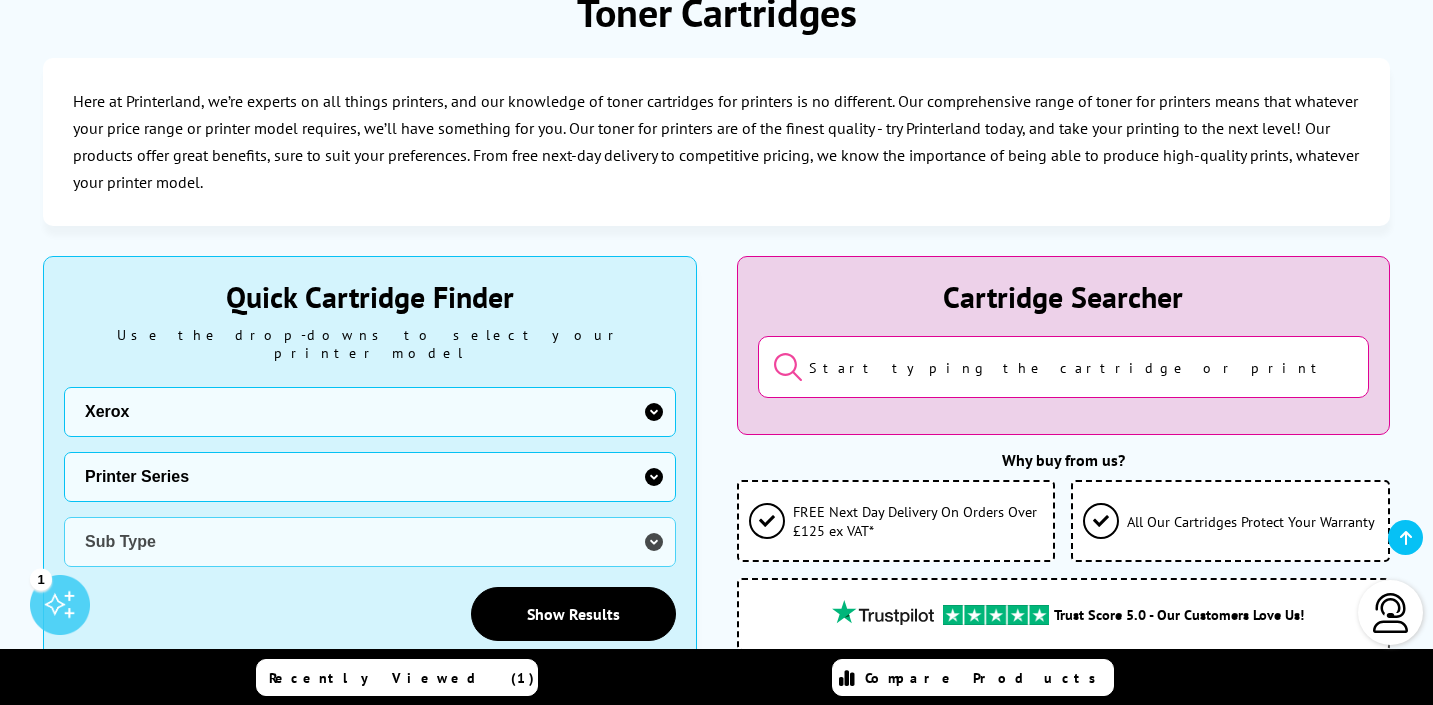 select on "37232" 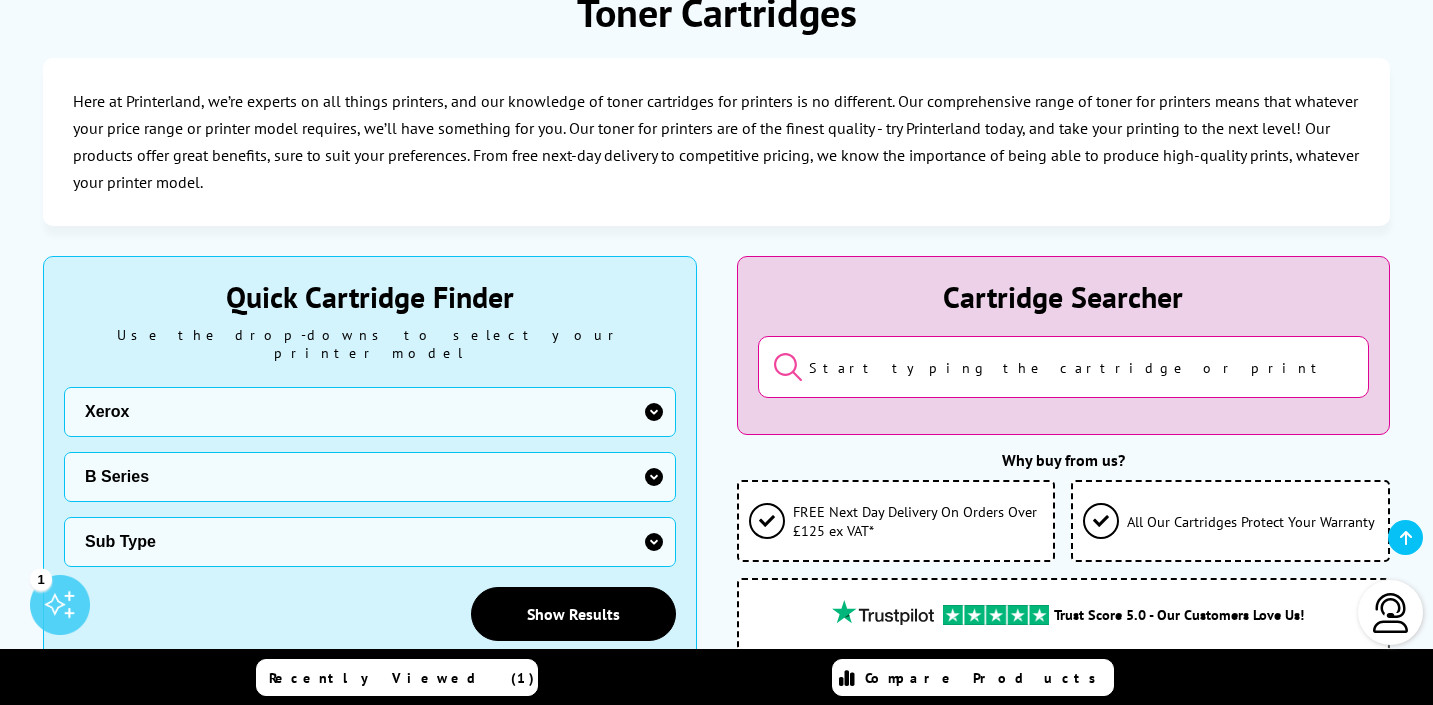 select on "38174" 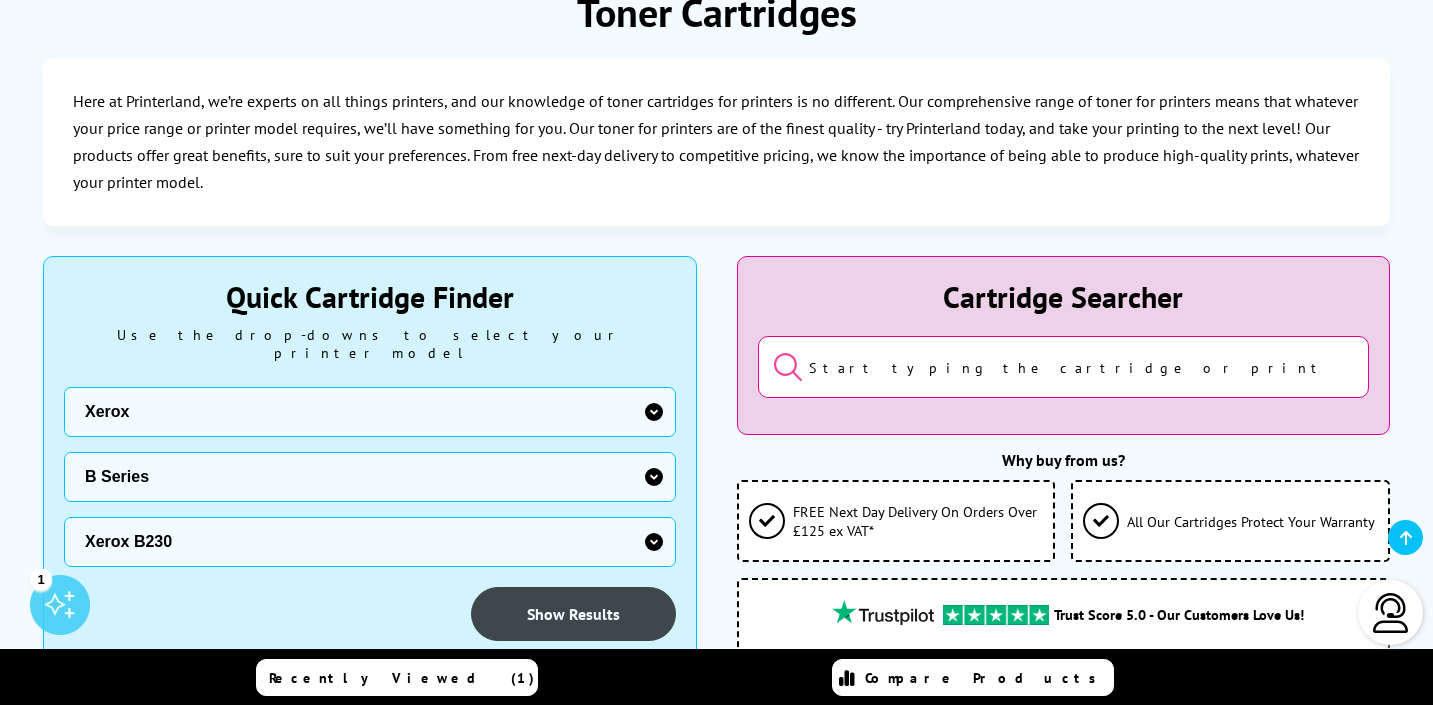 click on "Show Results" at bounding box center (573, 614) 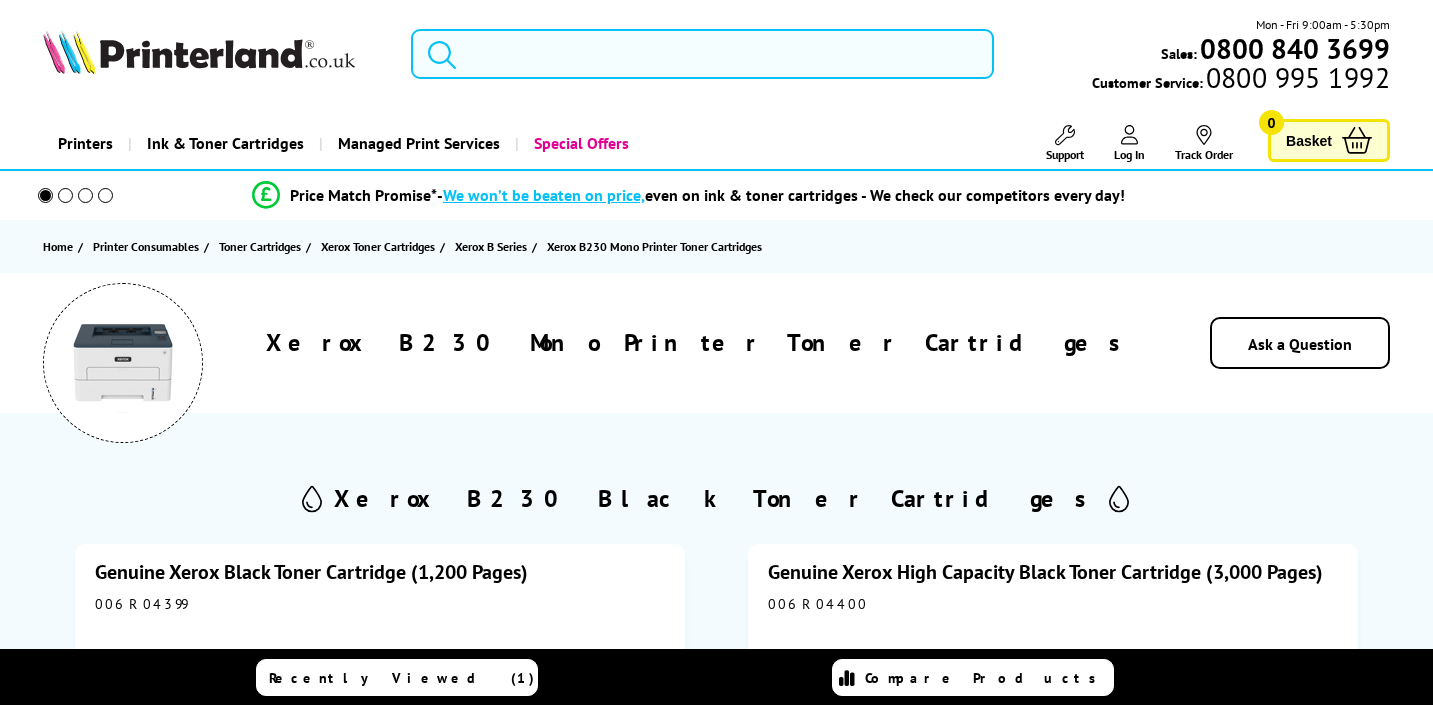 scroll, scrollTop: 0, scrollLeft: 0, axis: both 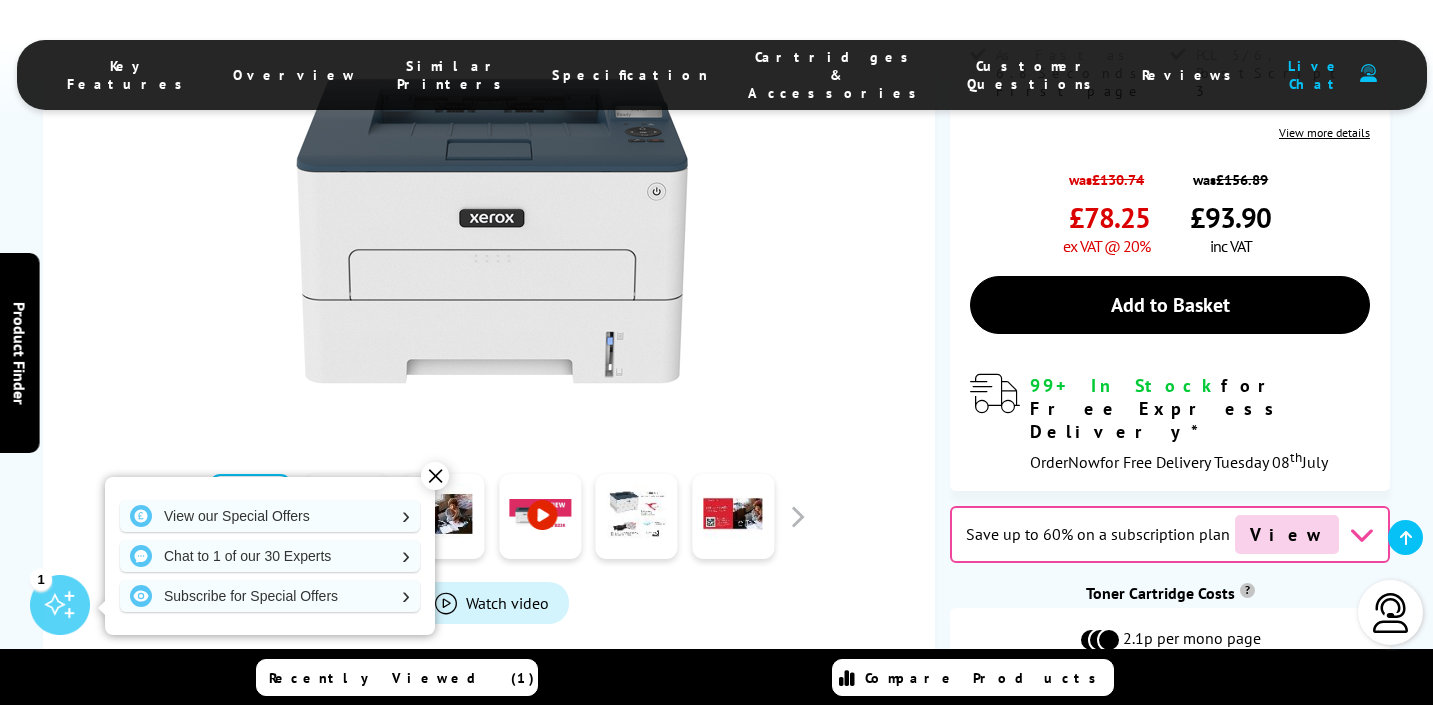 click at bounding box center [1361, 534] 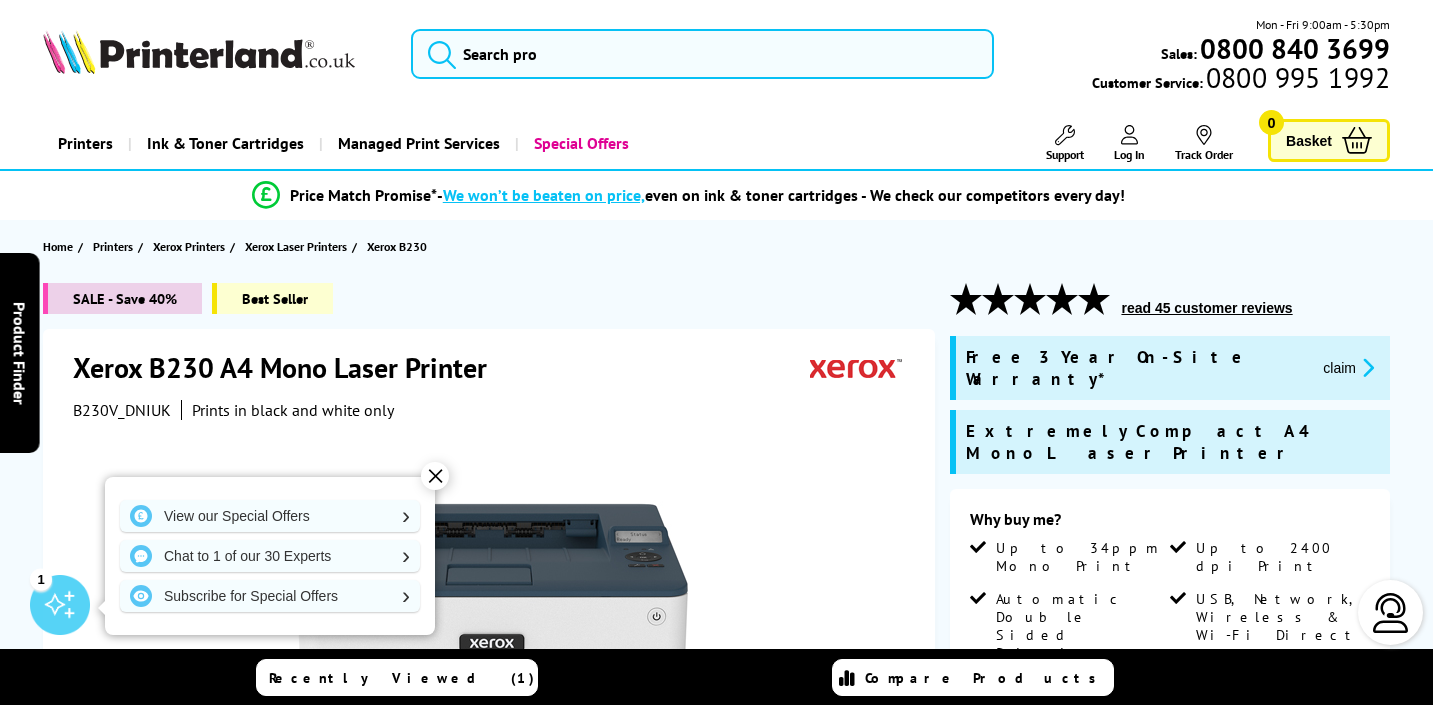 scroll, scrollTop: 0, scrollLeft: 0, axis: both 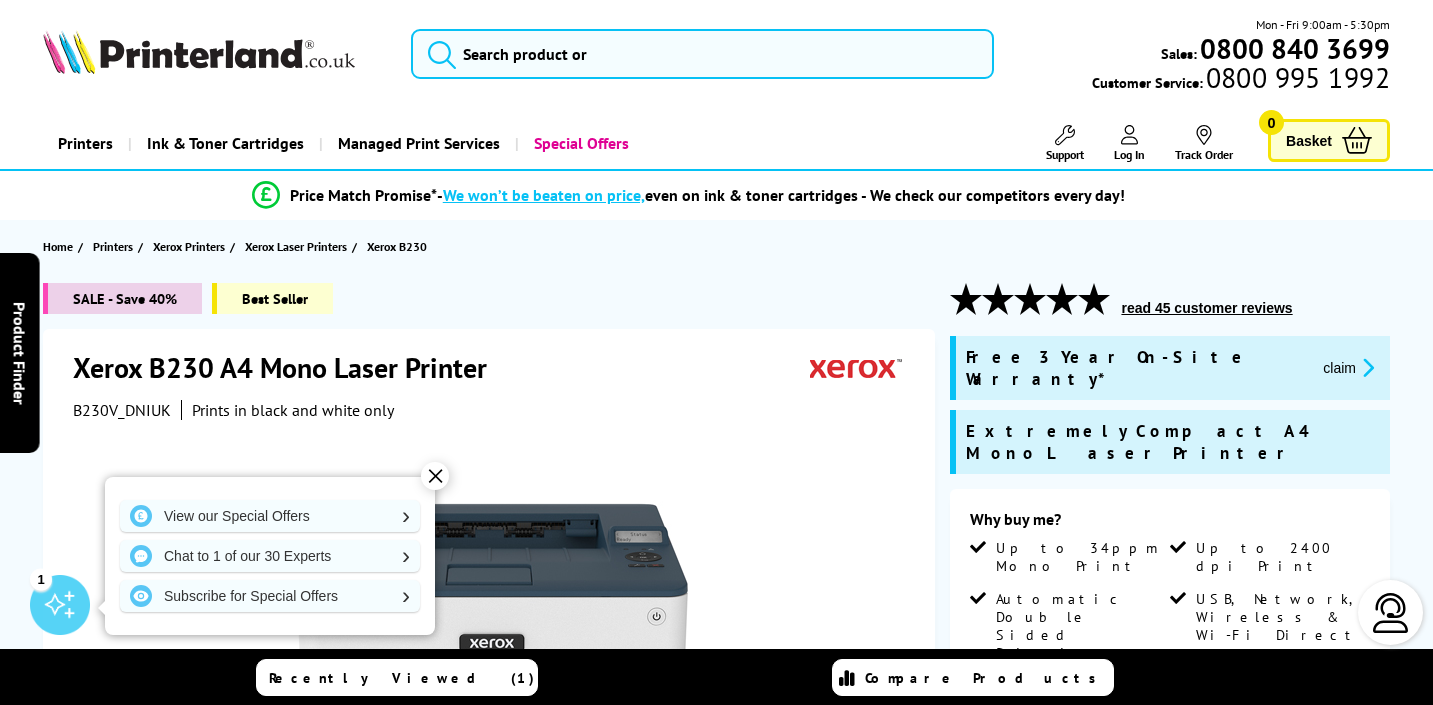click on "read 45 customer reviews" at bounding box center (1206, 308) 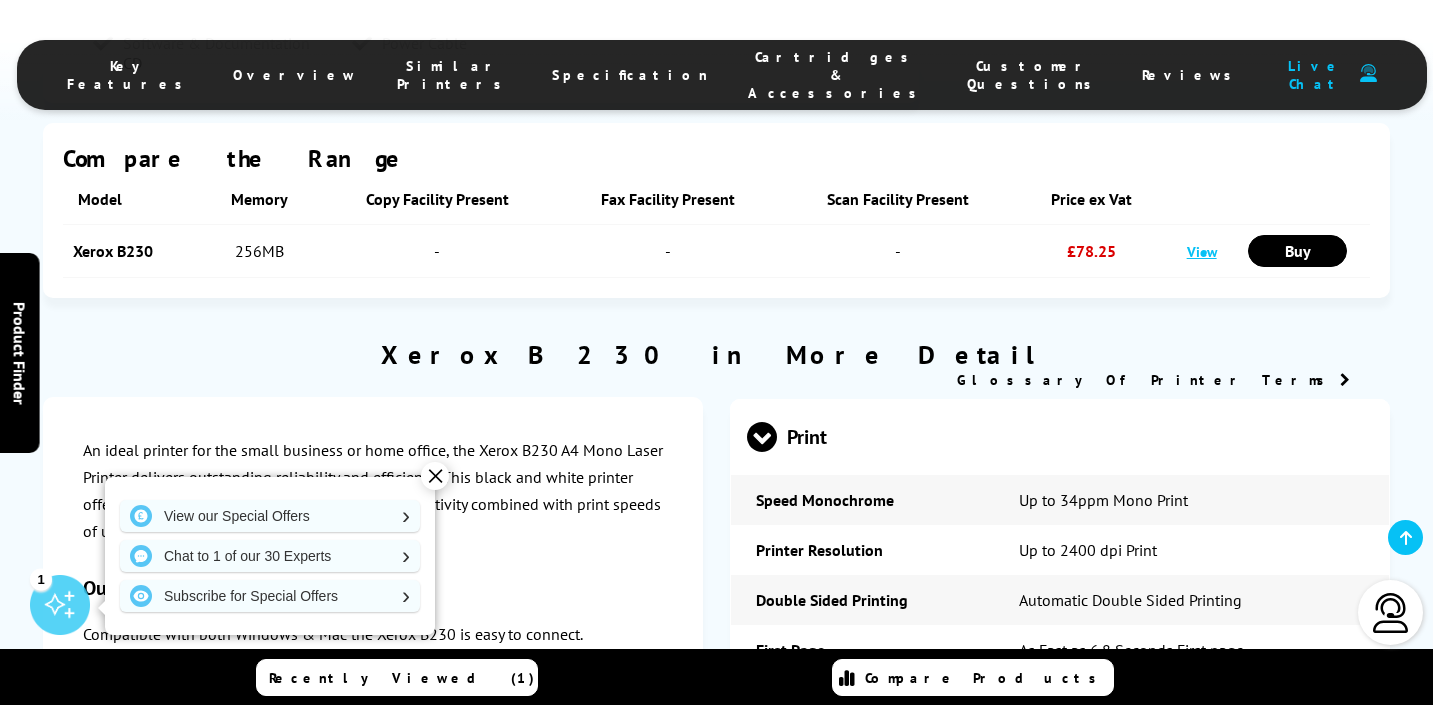 scroll, scrollTop: 10594, scrollLeft: 0, axis: vertical 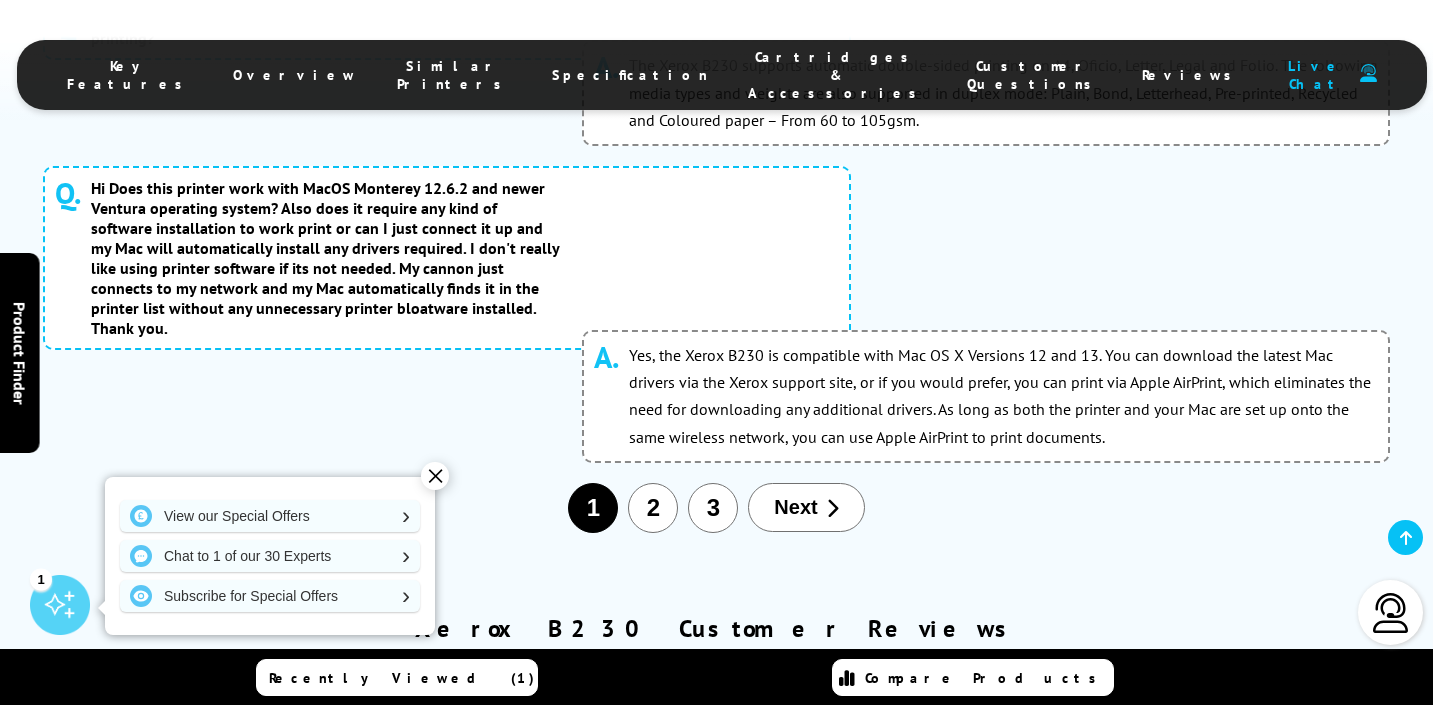 click on "✕" at bounding box center (435, 476) 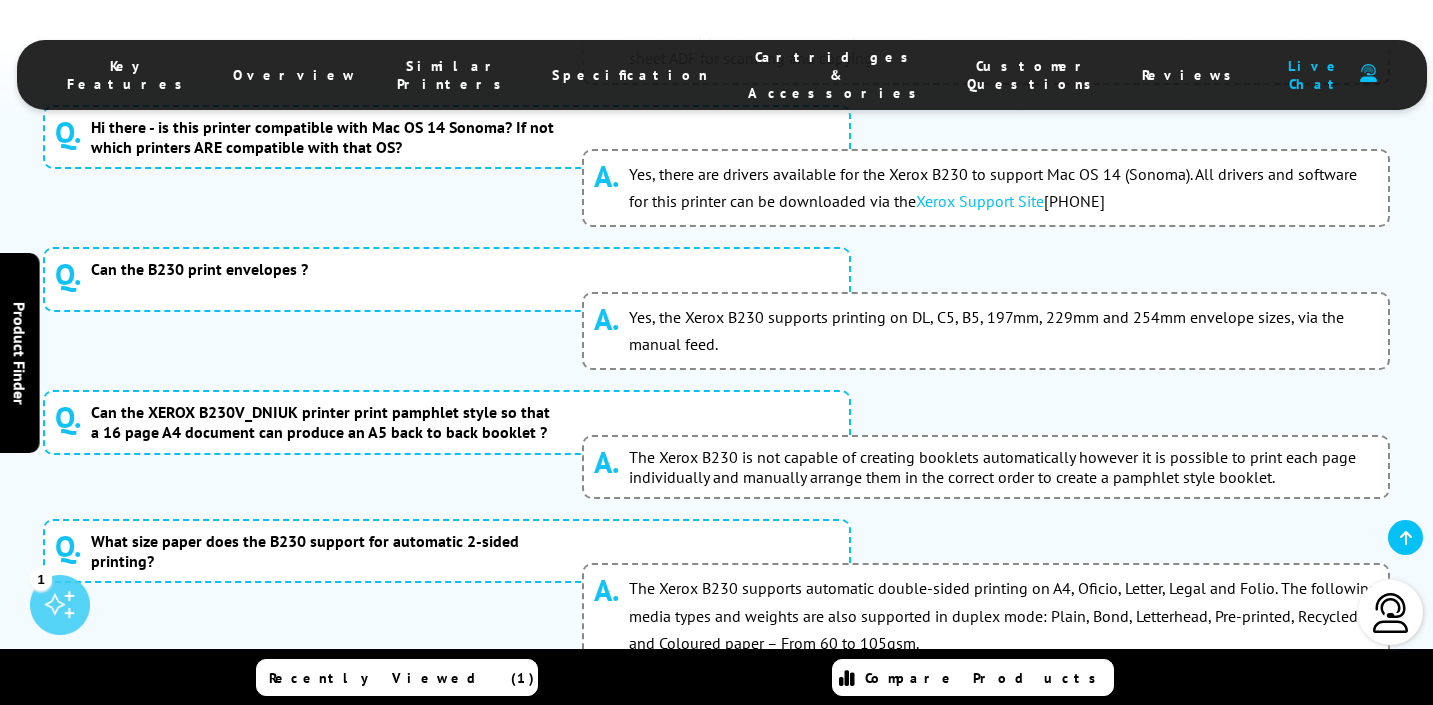 scroll, scrollTop: 10067, scrollLeft: 0, axis: vertical 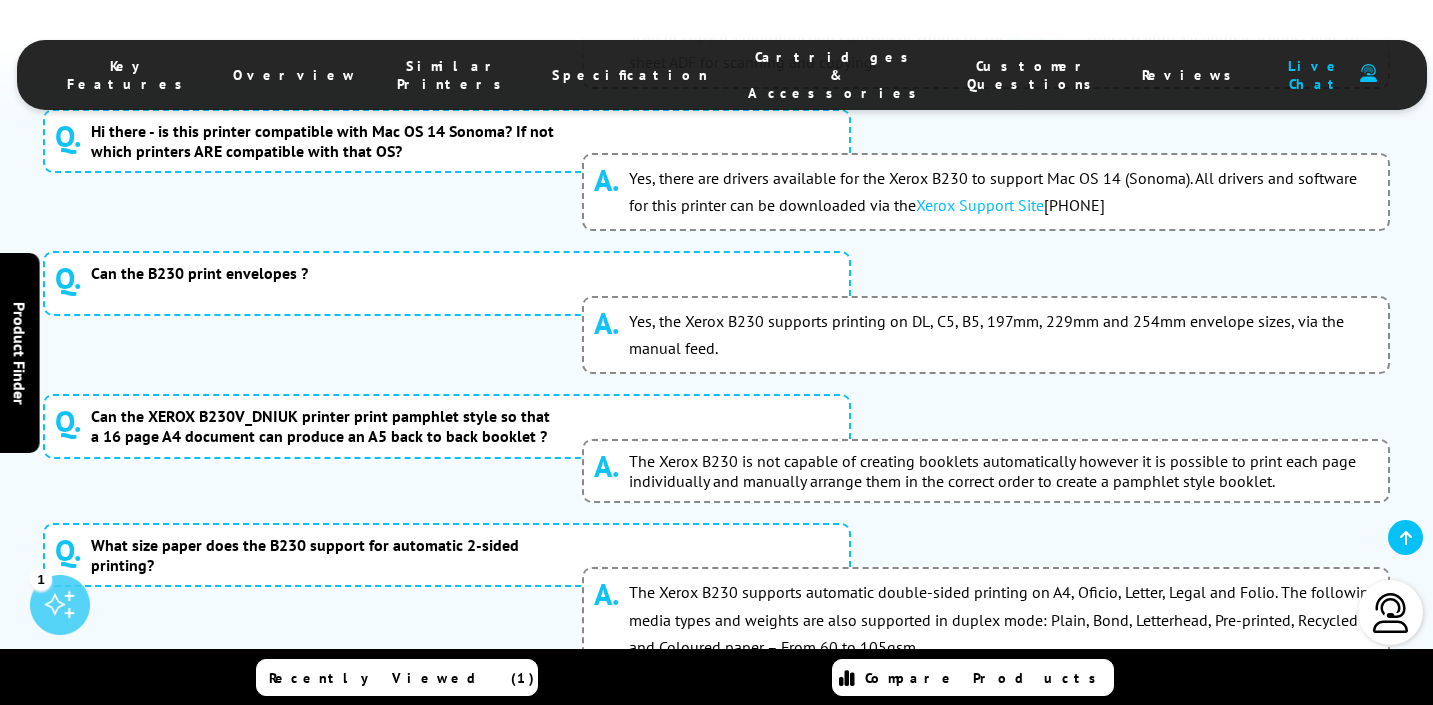 click on "Next" at bounding box center (806, 1034) 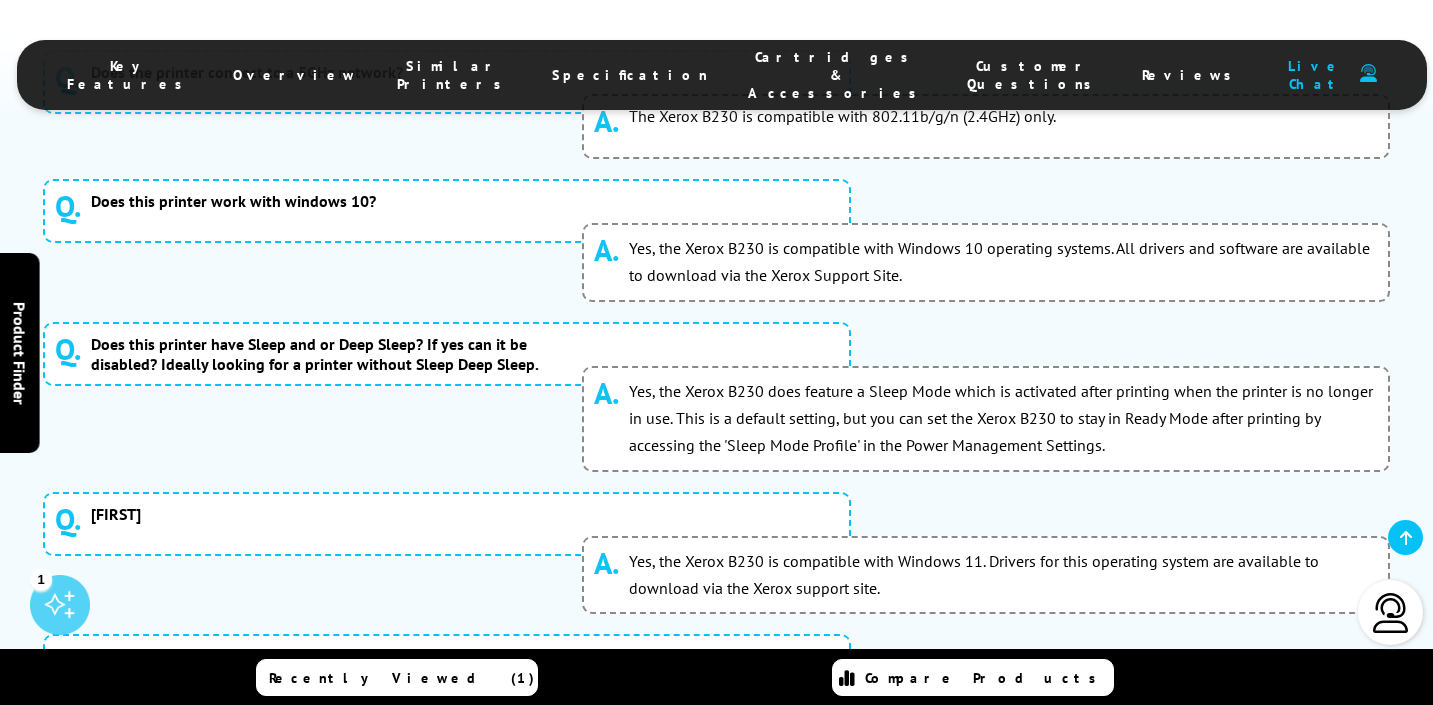 scroll, scrollTop: 10120, scrollLeft: 0, axis: vertical 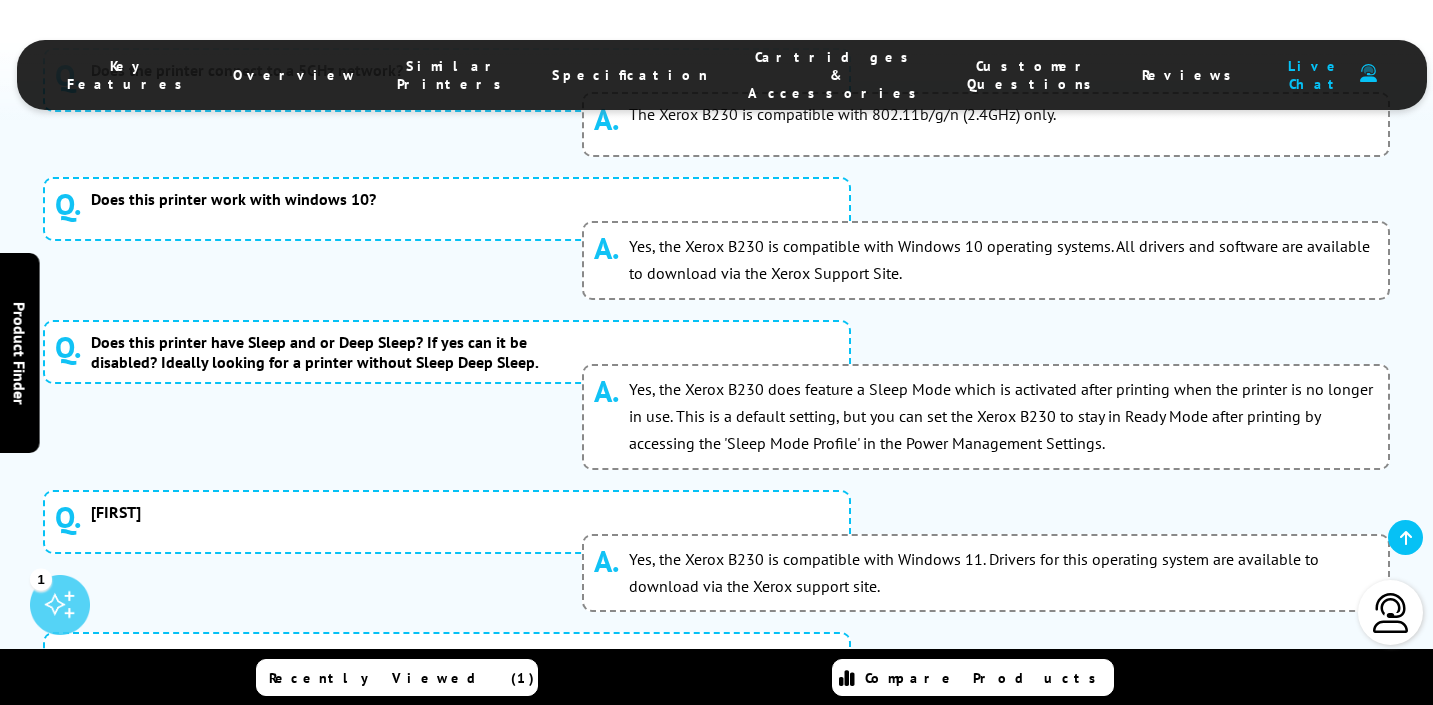 click on "Next" at bounding box center (859, 786) 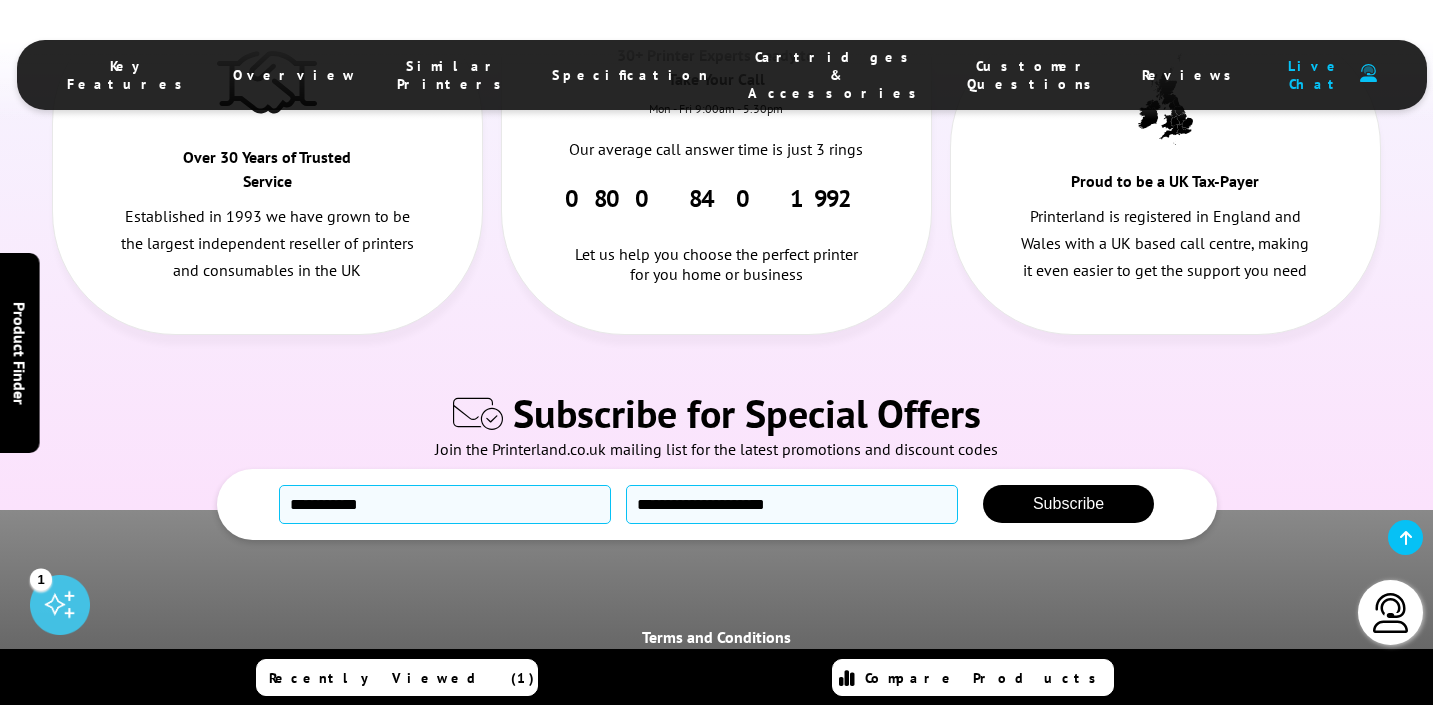 scroll, scrollTop: 11277, scrollLeft: 0, axis: vertical 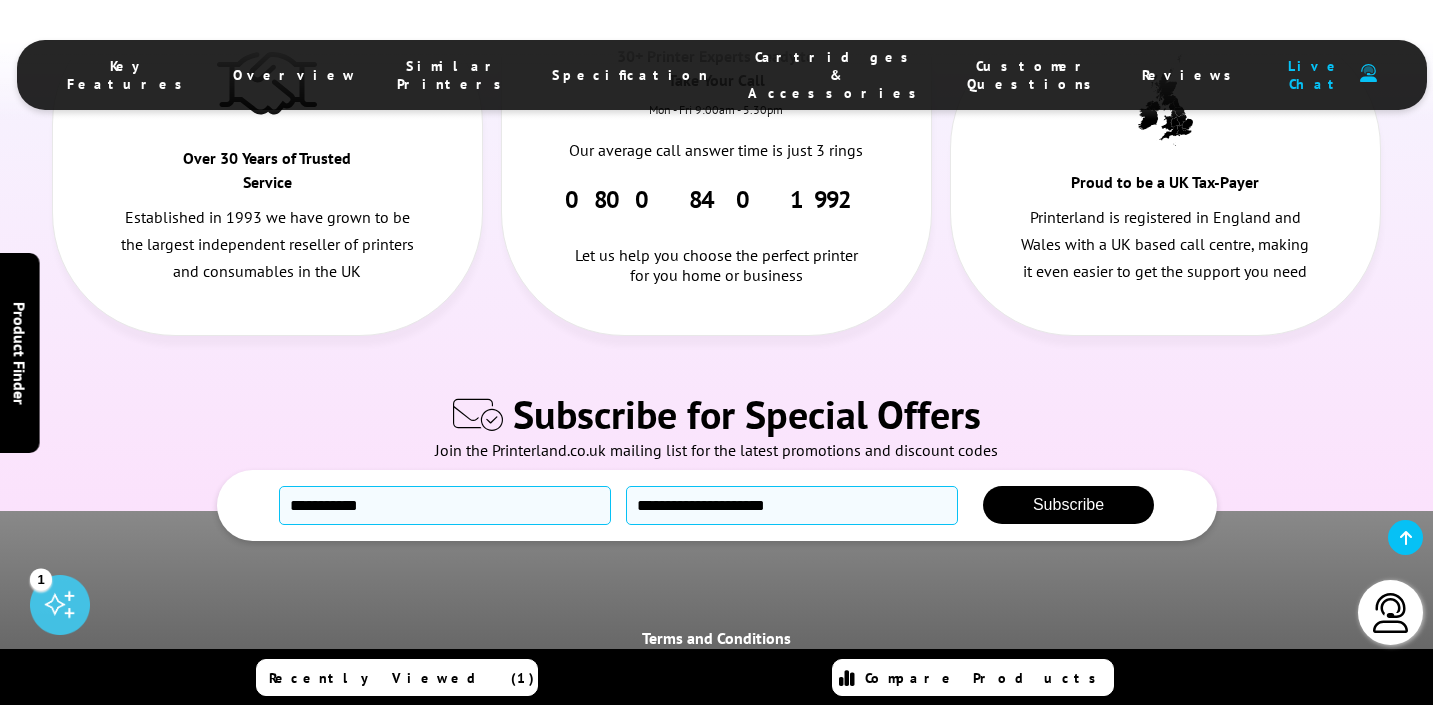 click on "Returns / Faulty Goods" at bounding box center [876, 673] 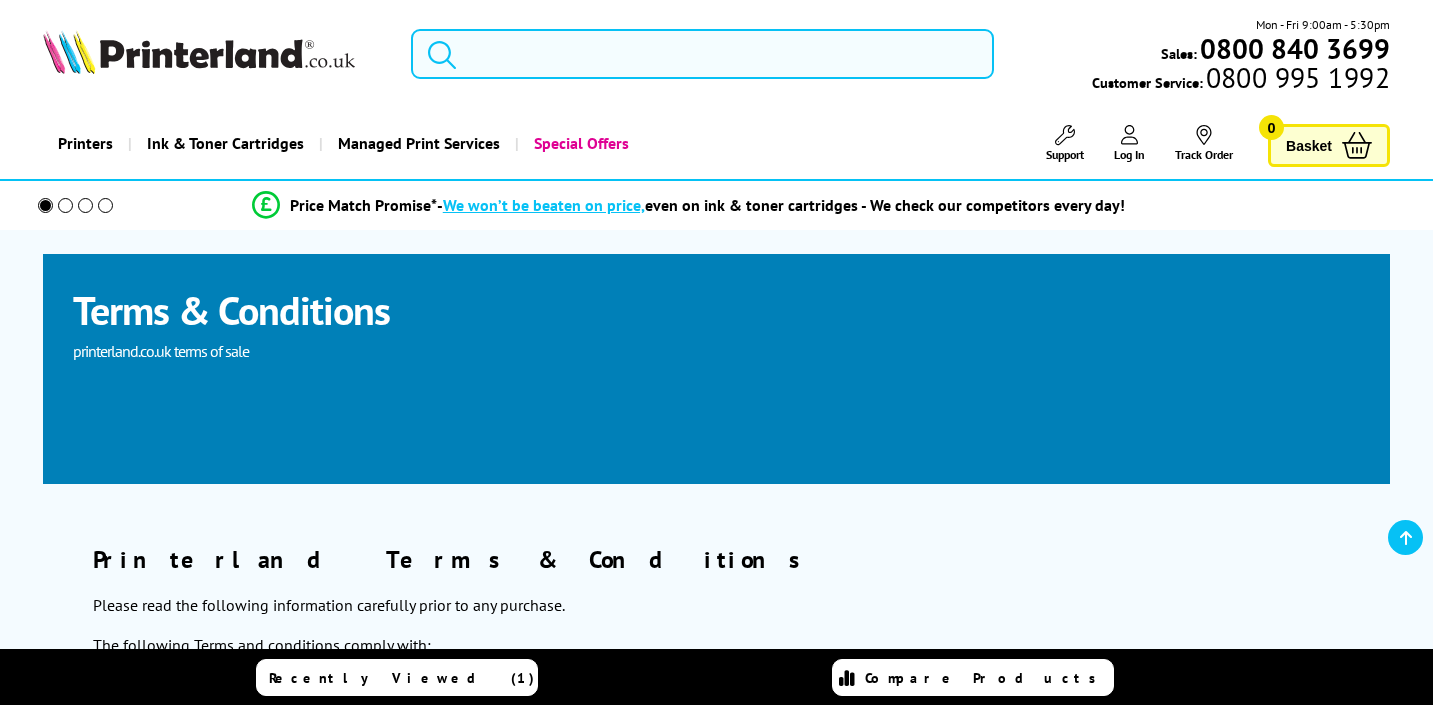 scroll, scrollTop: 2479, scrollLeft: 0, axis: vertical 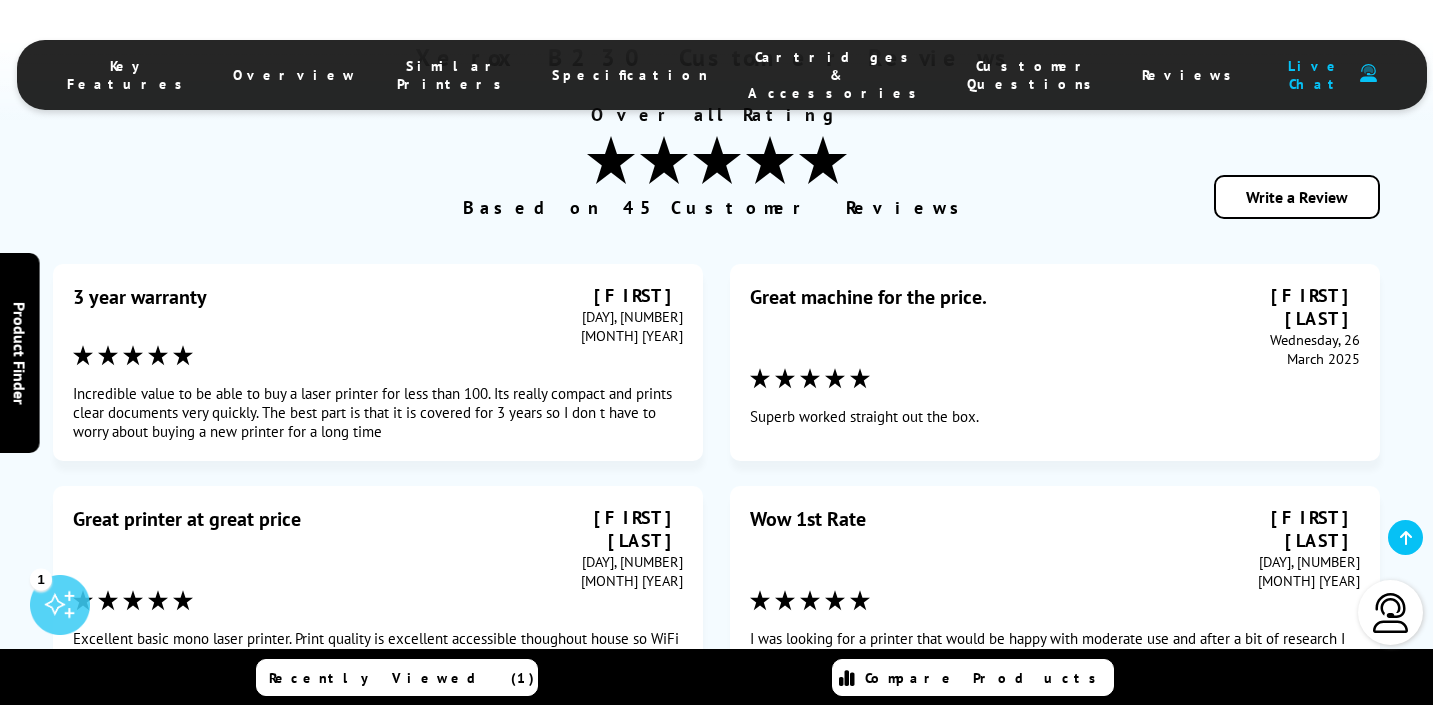 click on "Recently Viewed (1)" at bounding box center (402, 678) 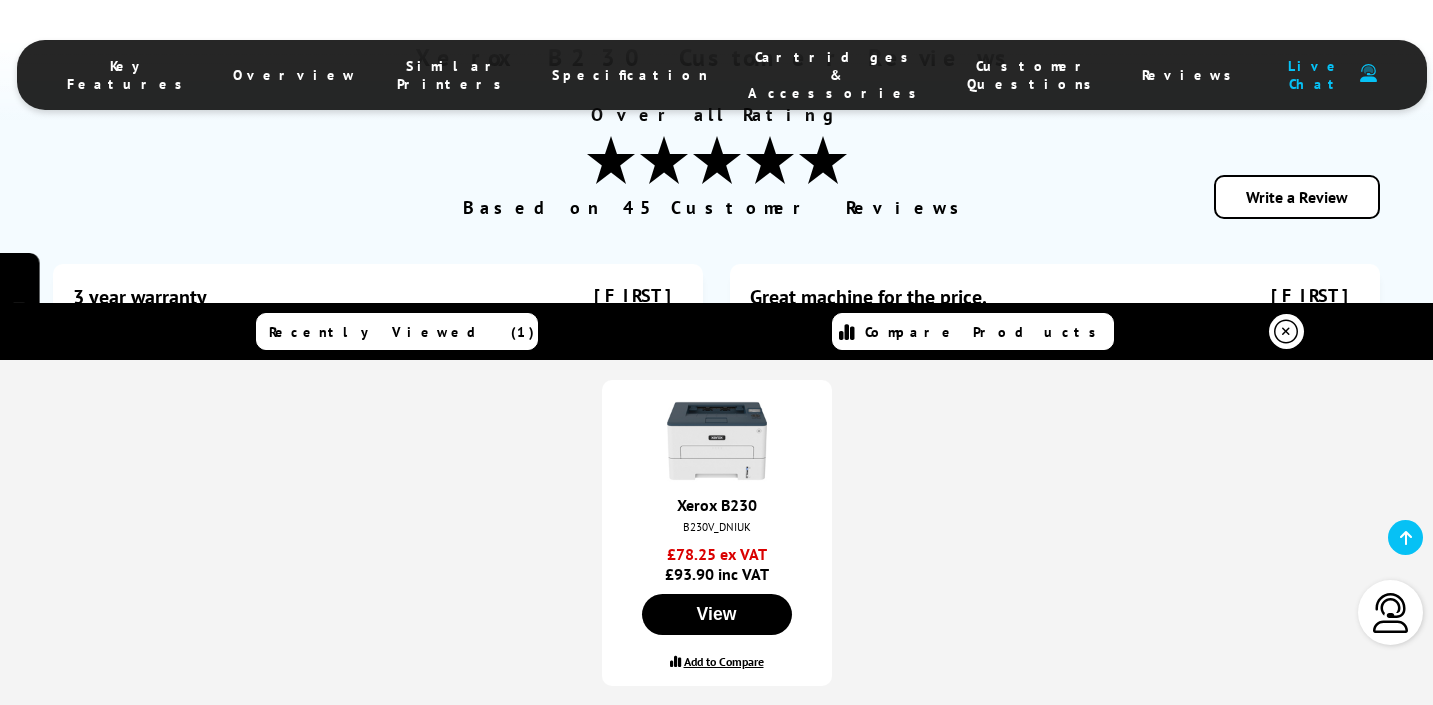 click at bounding box center [1406, 538] 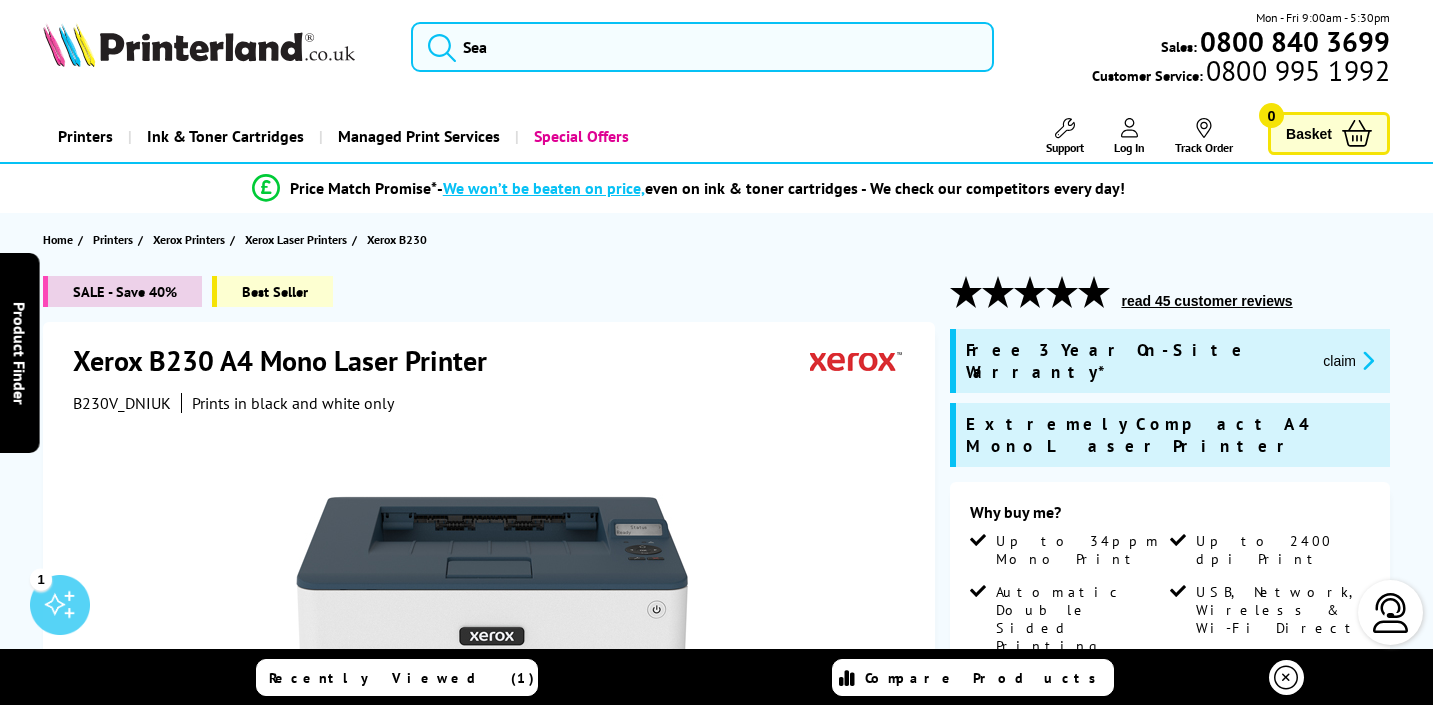 scroll, scrollTop: 6, scrollLeft: 0, axis: vertical 